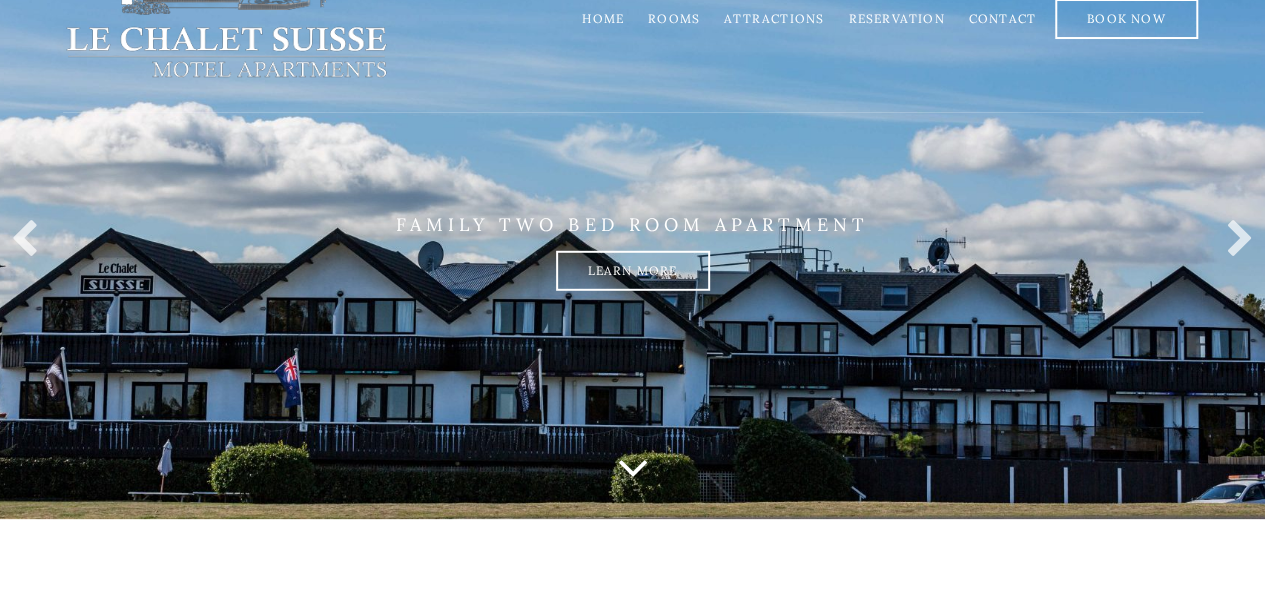 scroll, scrollTop: 100, scrollLeft: 0, axis: vertical 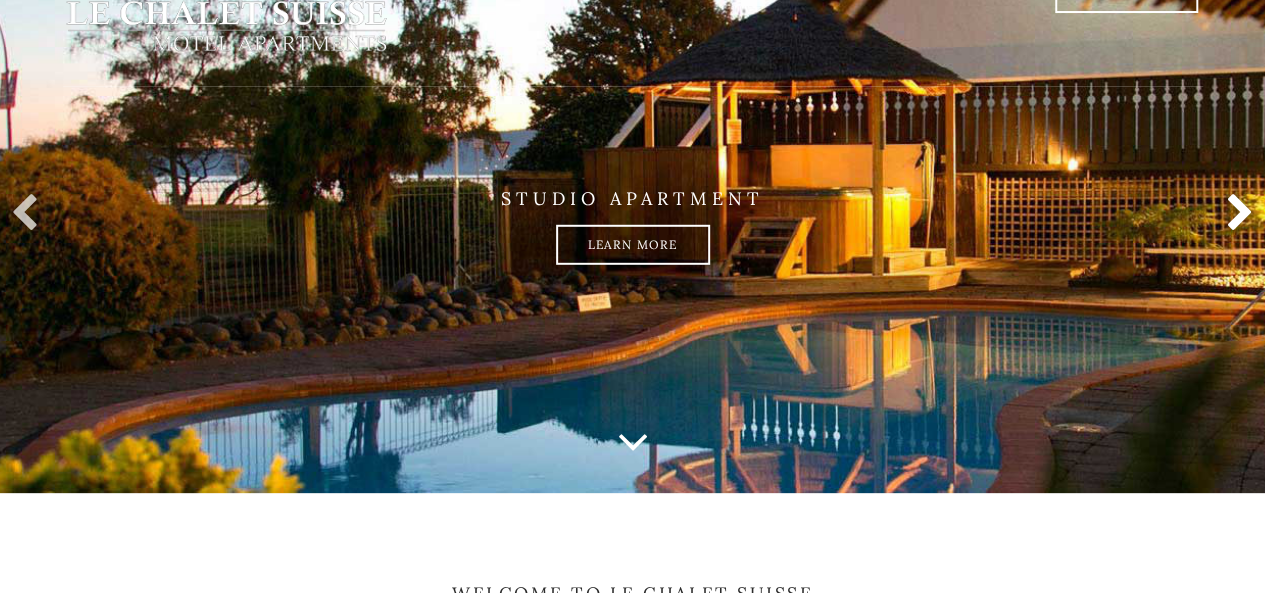 click at bounding box center [1235, 214] 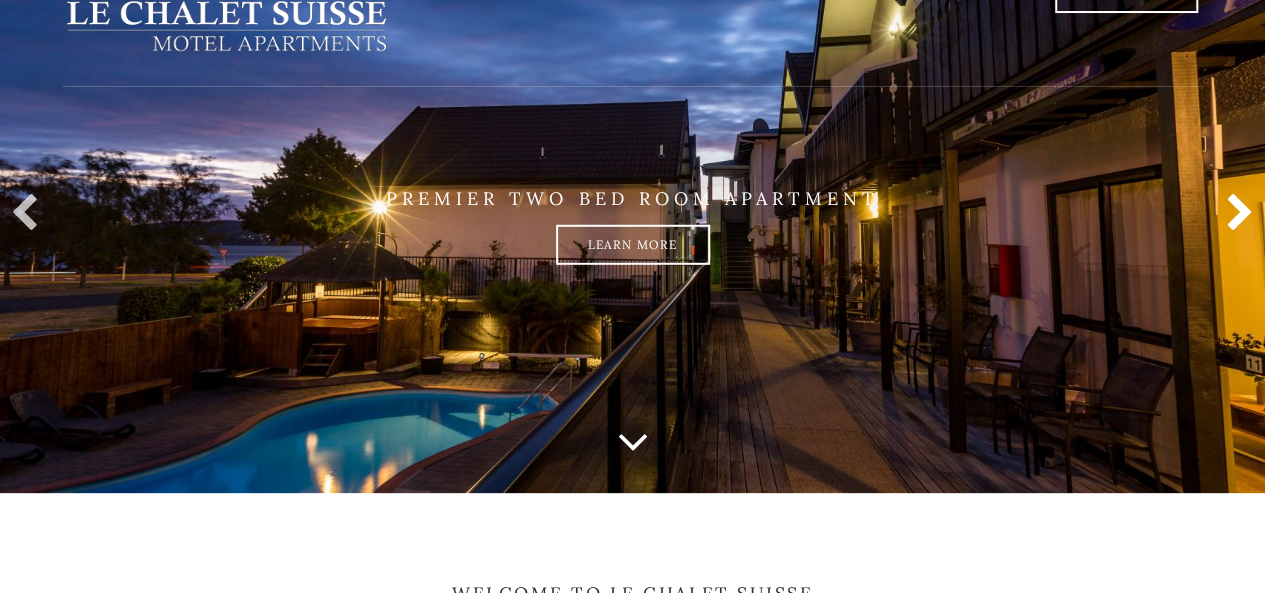 click at bounding box center (1235, 214) 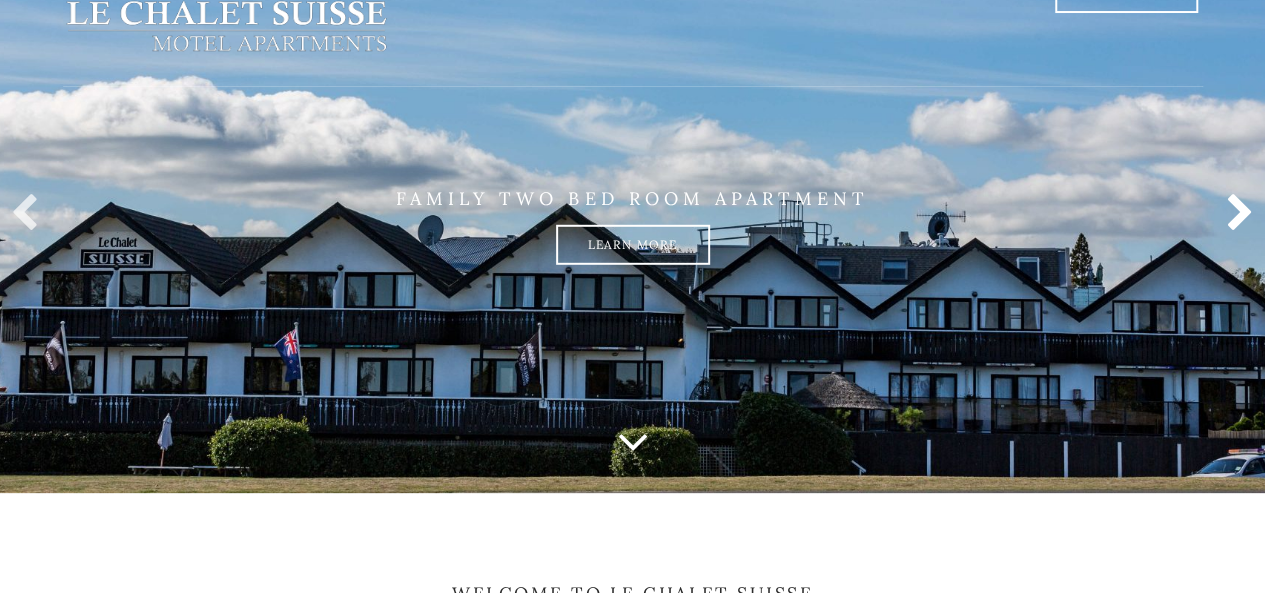 click at bounding box center [1235, 214] 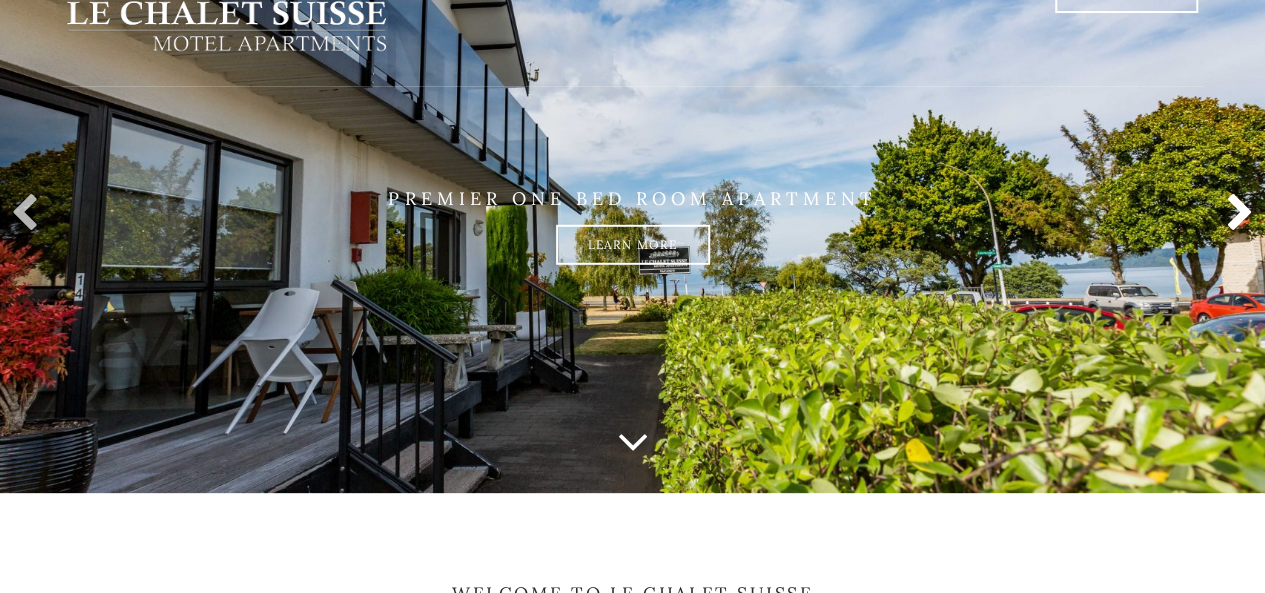 click at bounding box center (1235, 214) 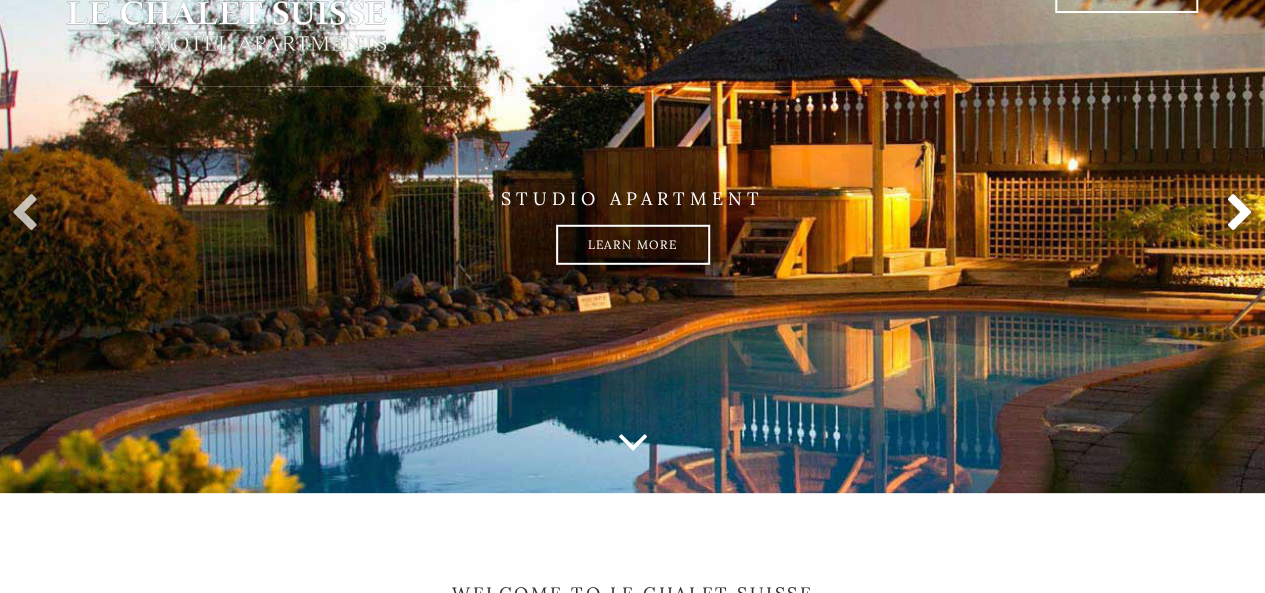 click at bounding box center [1235, 214] 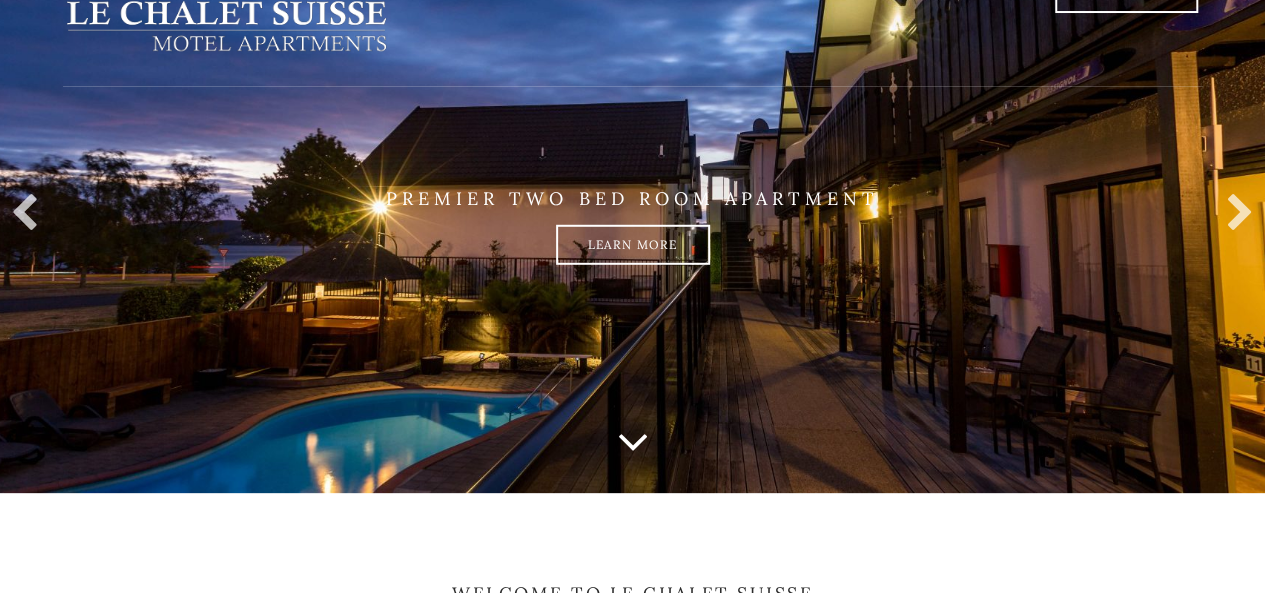 click at bounding box center [633, 441] 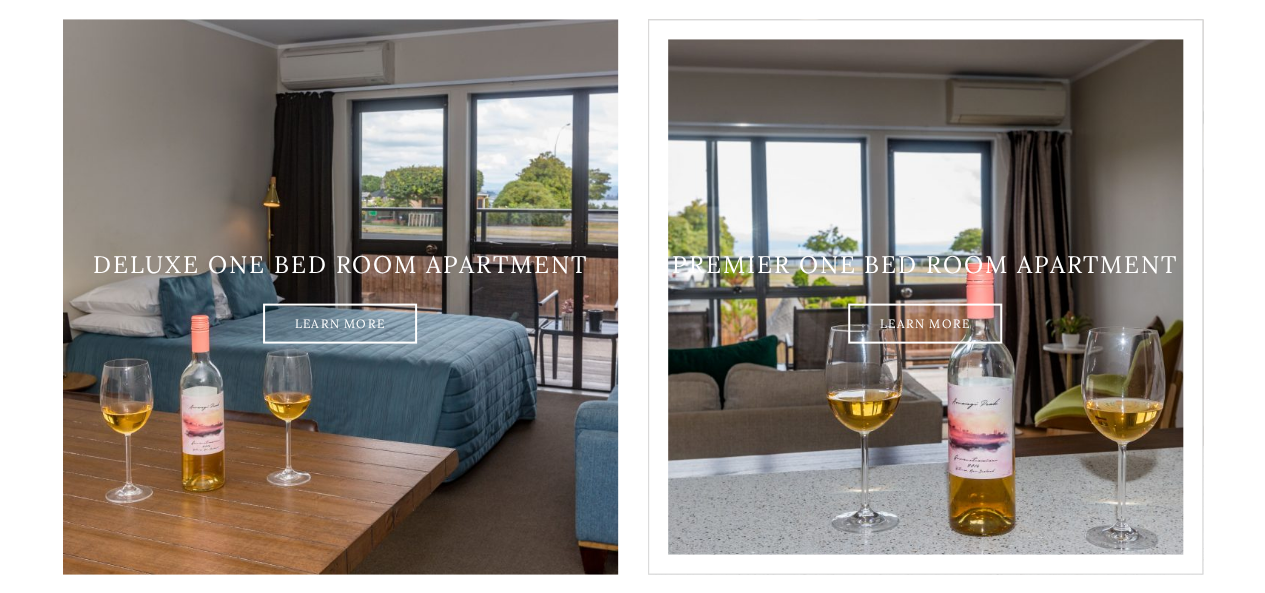 scroll, scrollTop: 1633, scrollLeft: 0, axis: vertical 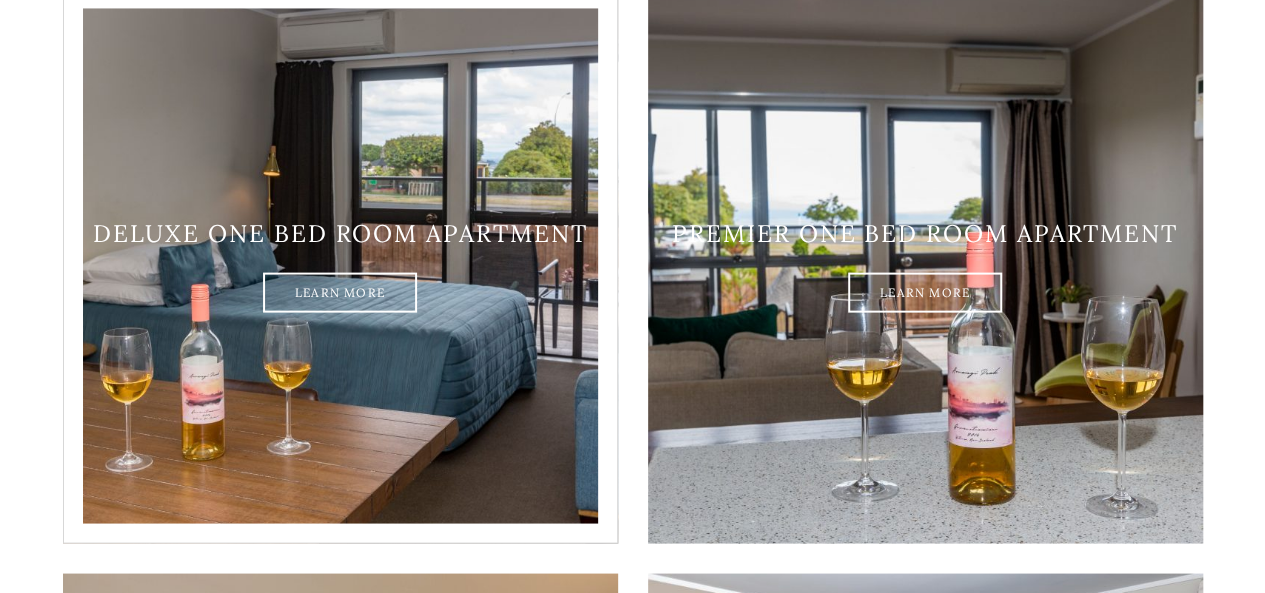 click on "Deluxe one bed room apartment
Learn More" at bounding box center (340, 266) 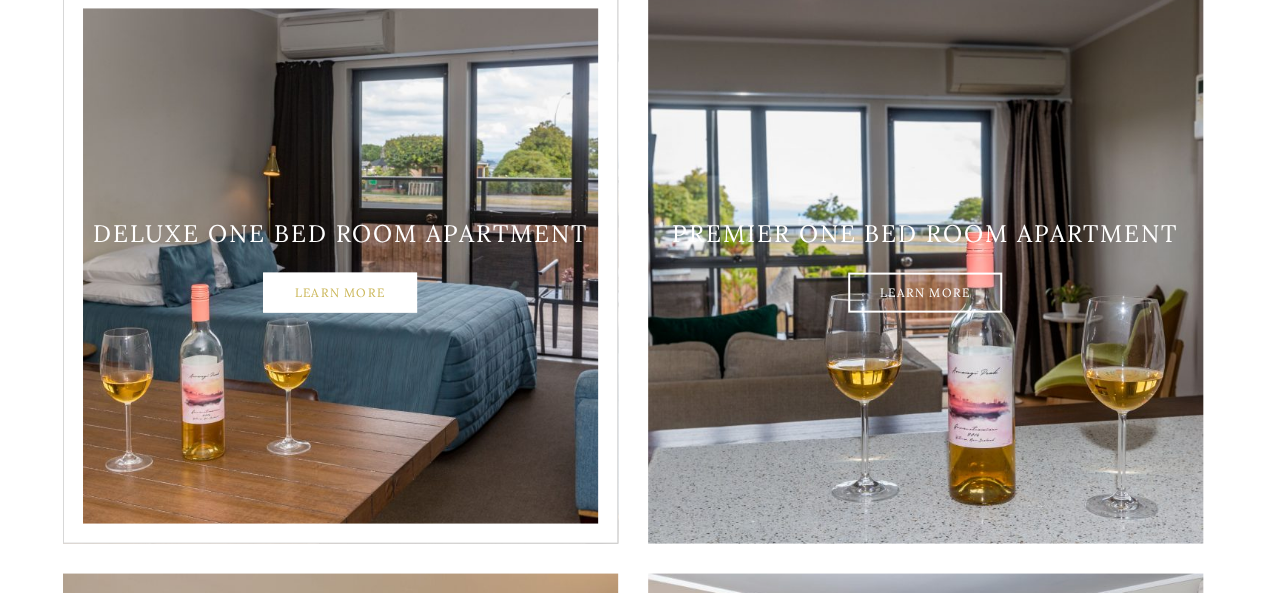 click on "Learn More" at bounding box center (340, 293) 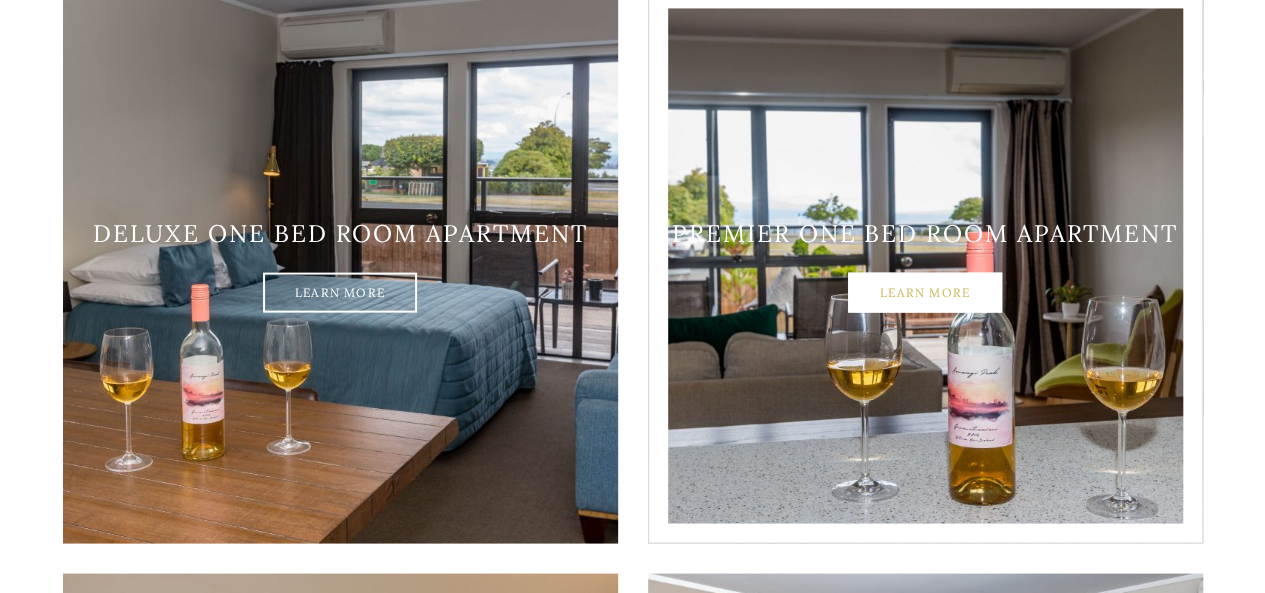 click on "Learn More" at bounding box center [925, 293] 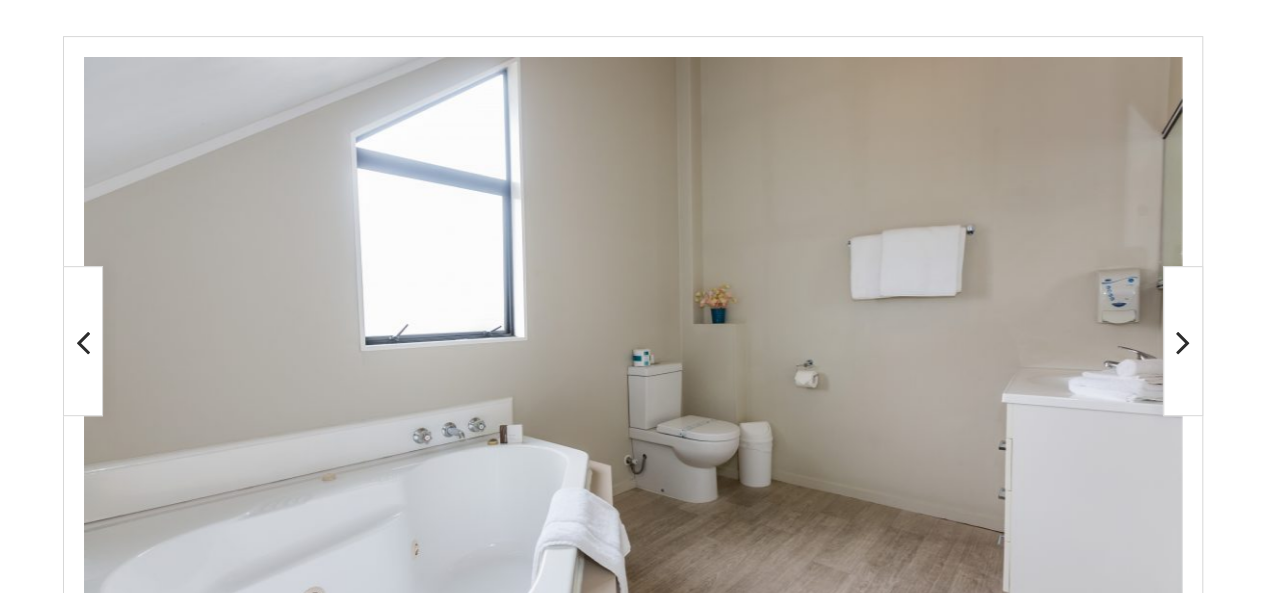 scroll, scrollTop: 494, scrollLeft: 0, axis: vertical 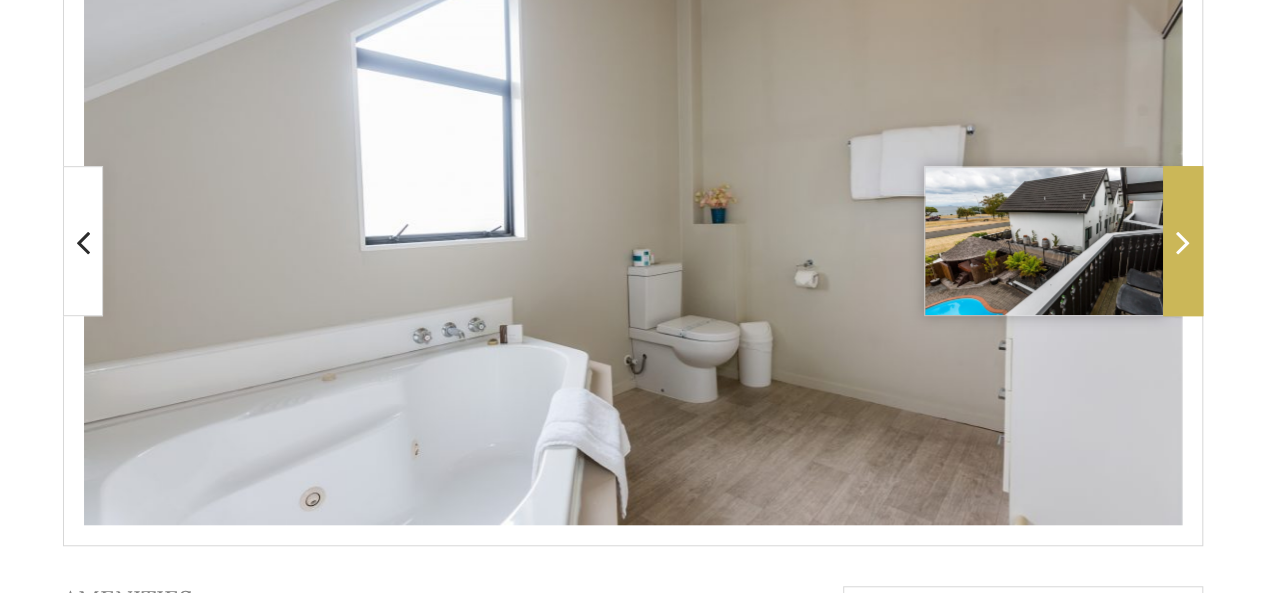 click at bounding box center (1183, 242) 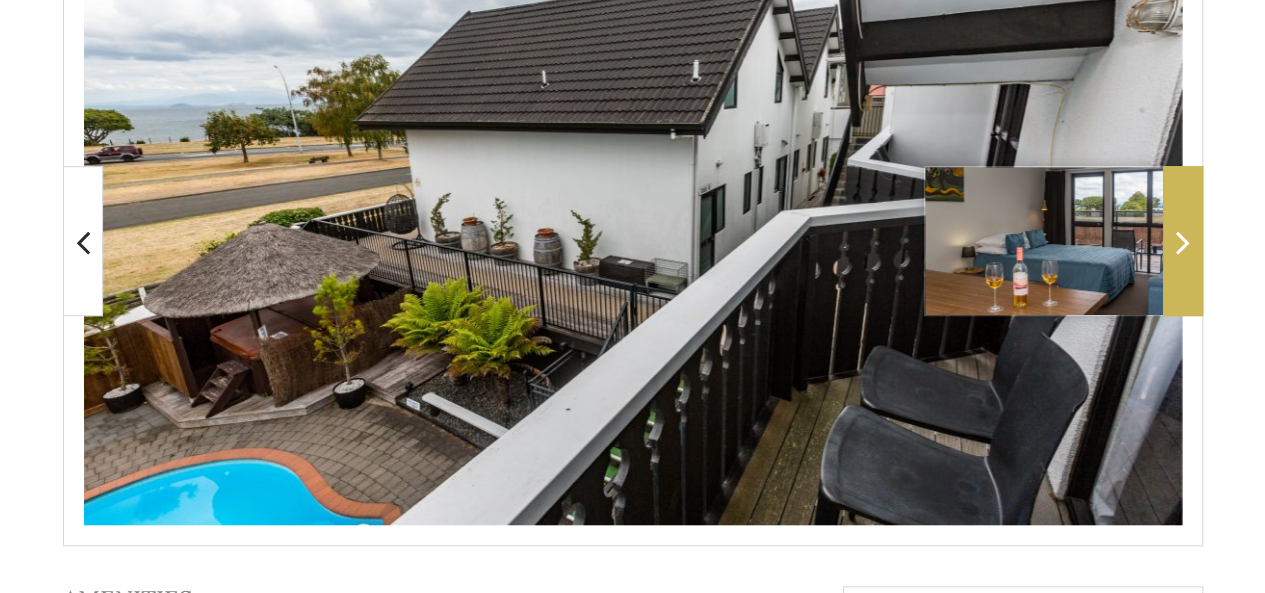 click at bounding box center (1183, 242) 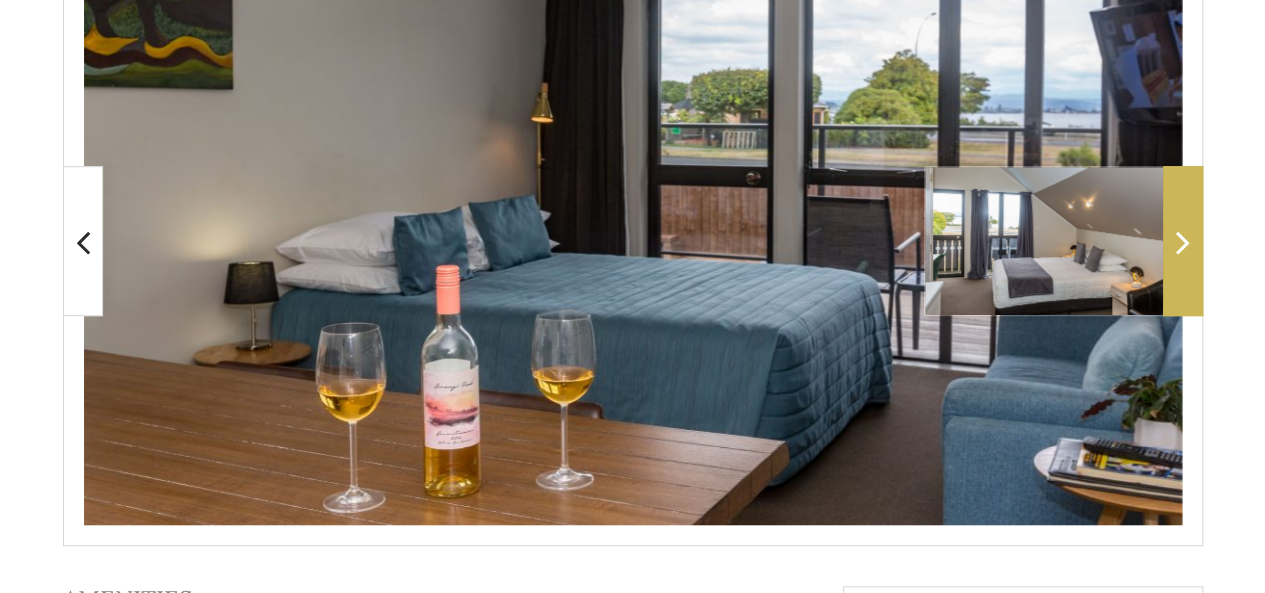click at bounding box center (1183, 242) 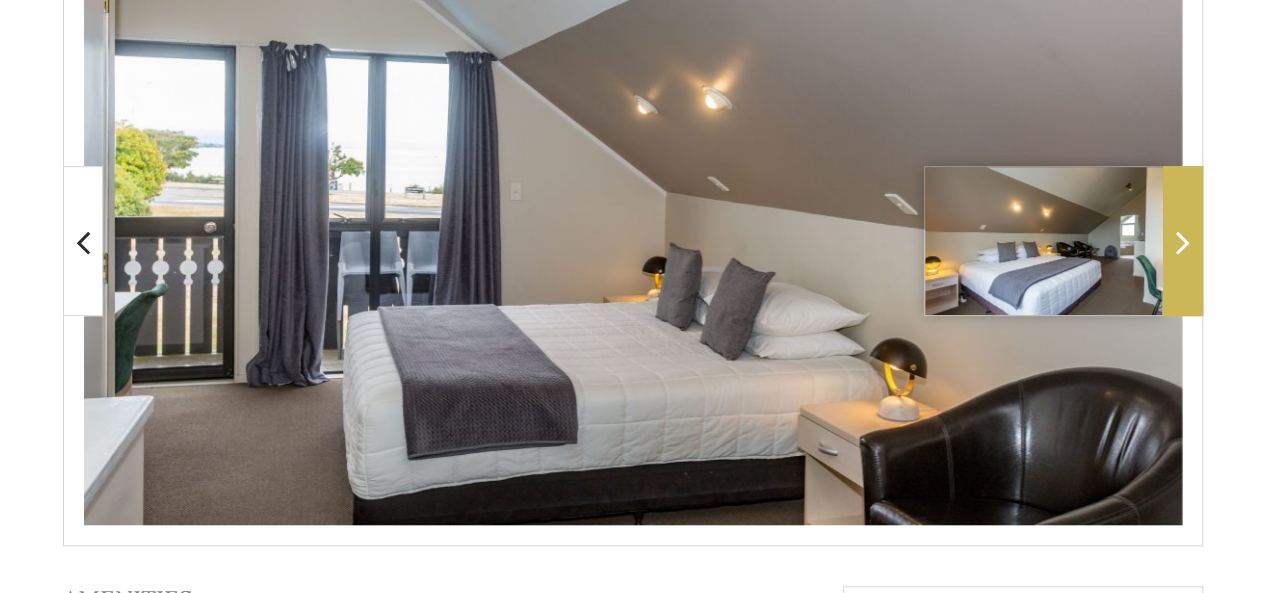 click at bounding box center [1183, 242] 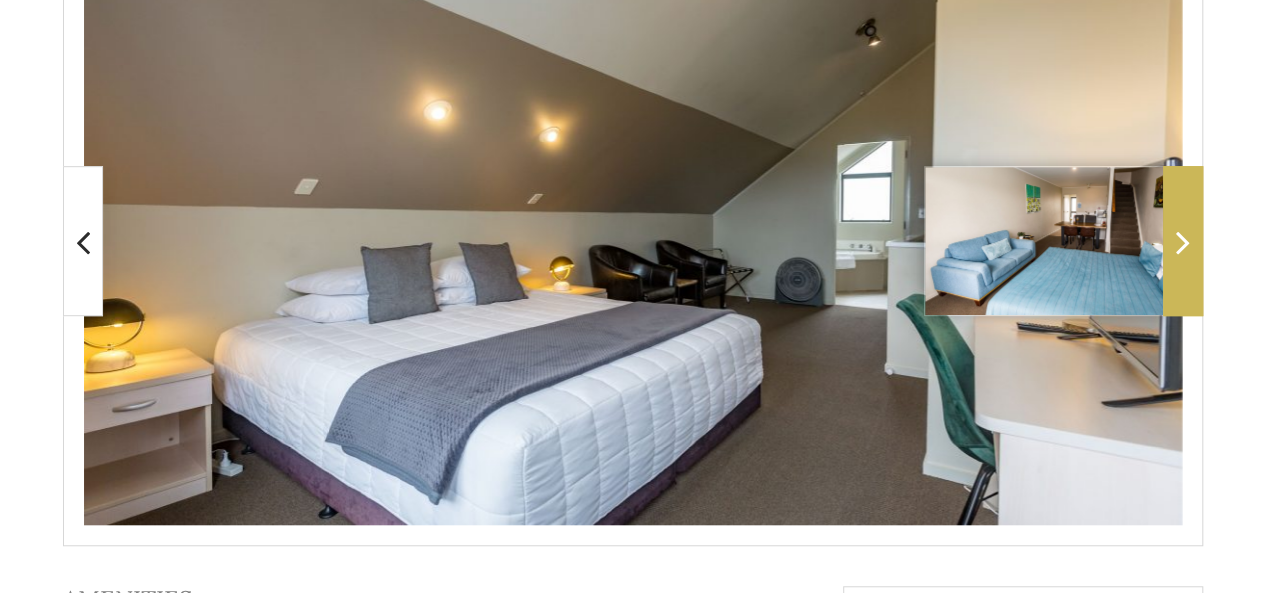 click at bounding box center [1183, 242] 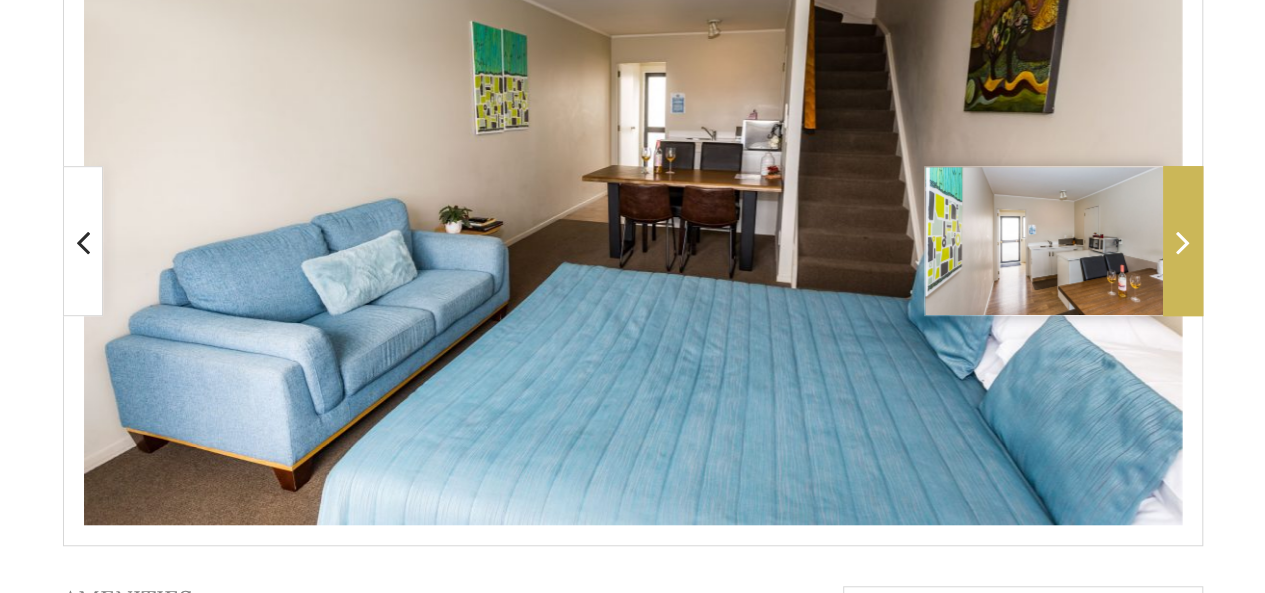 click at bounding box center (1183, 242) 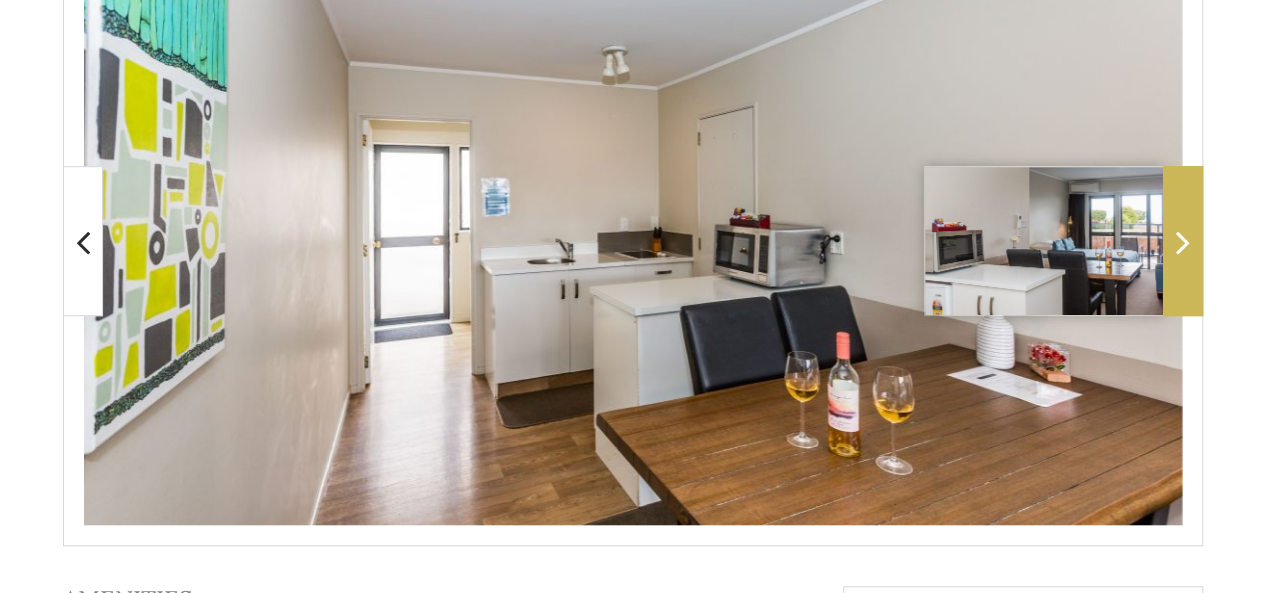 click at bounding box center [1183, 242] 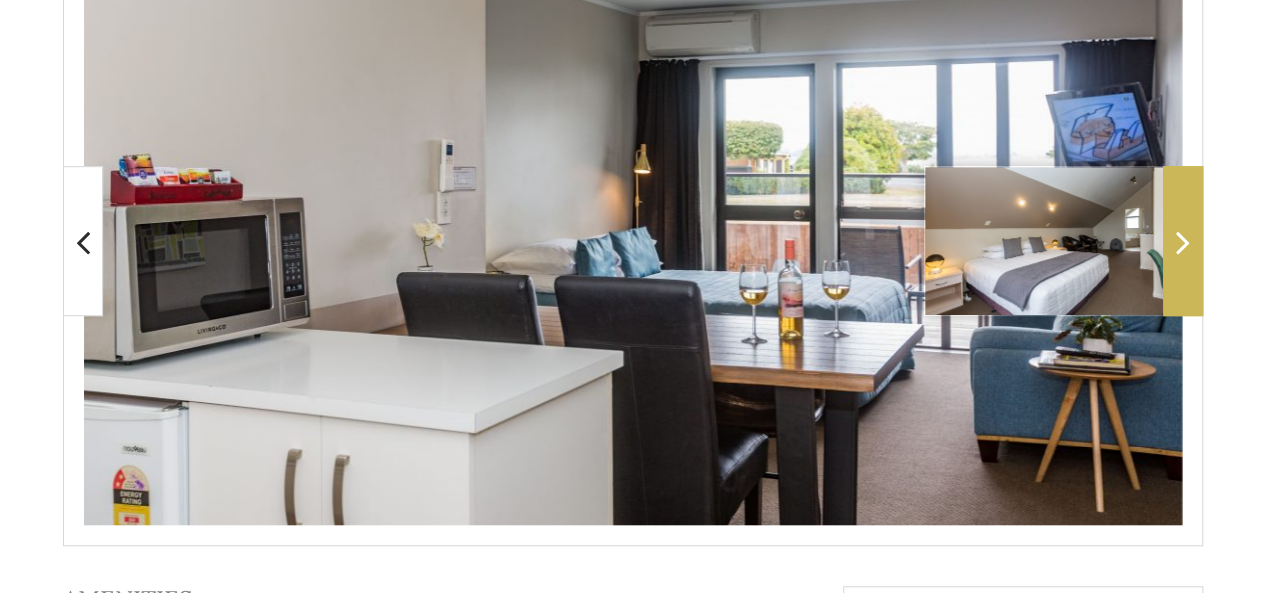 click at bounding box center (1183, 242) 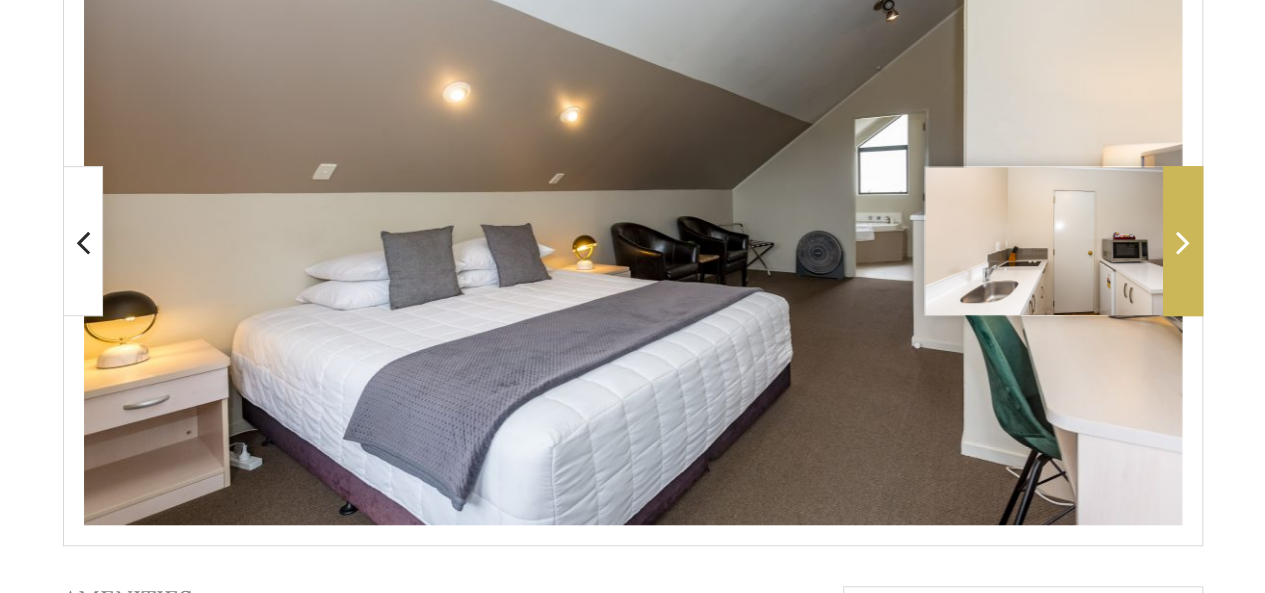 click at bounding box center (1183, 242) 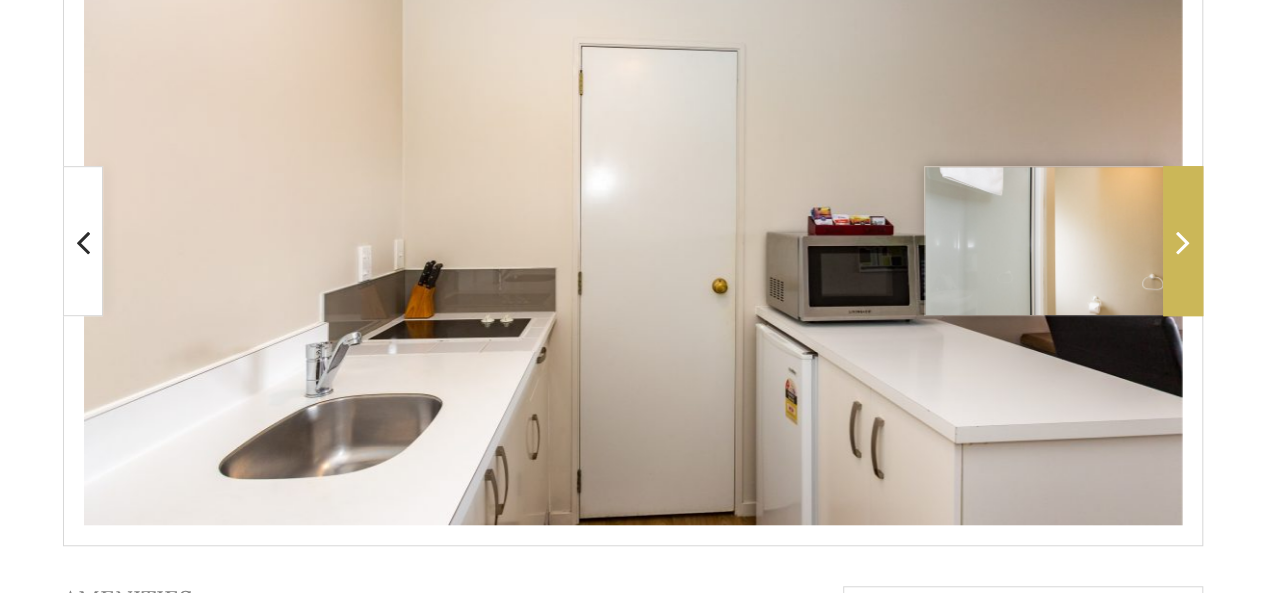 click at bounding box center (1183, 242) 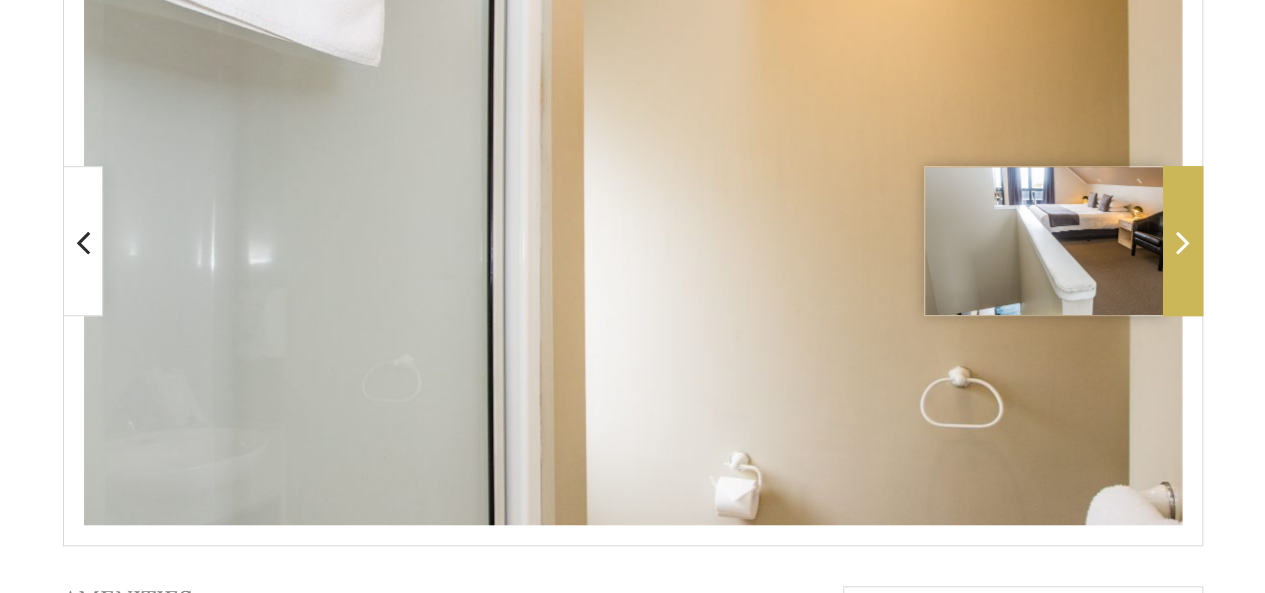 click at bounding box center [1183, 242] 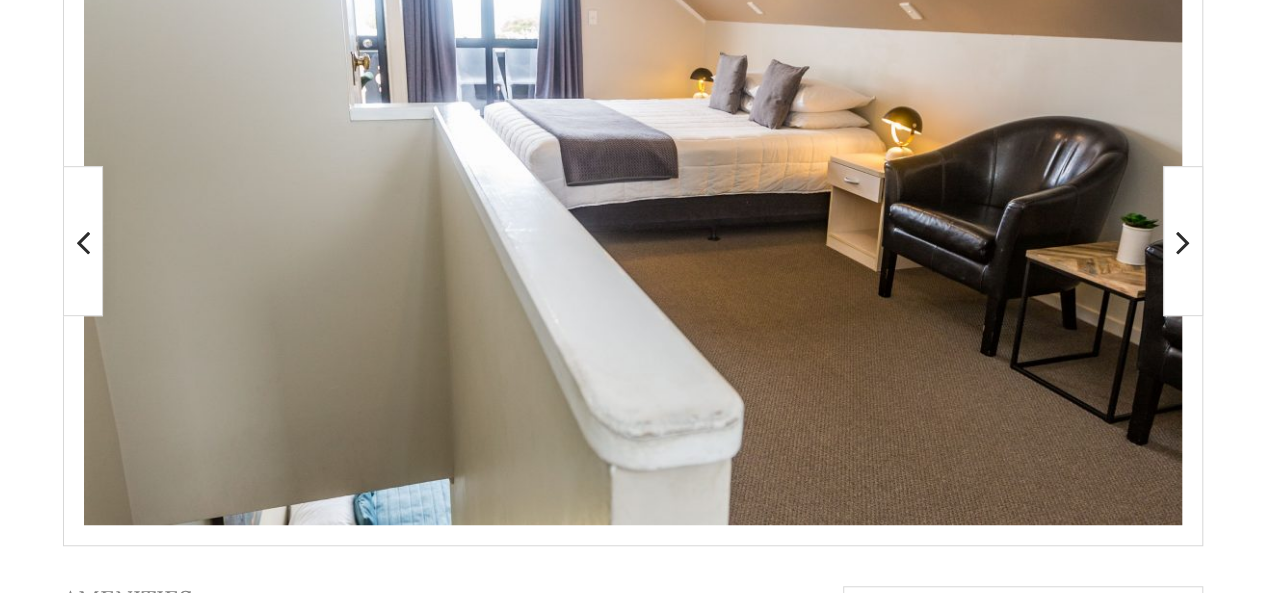 scroll, scrollTop: 294, scrollLeft: 0, axis: vertical 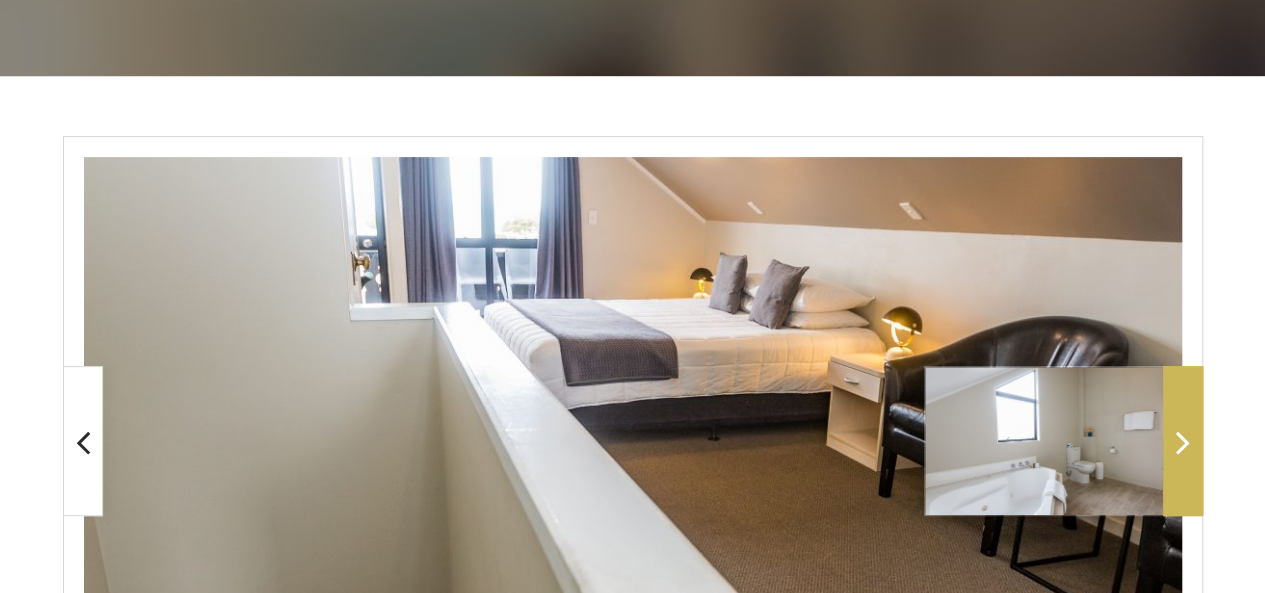 click at bounding box center [1183, 442] 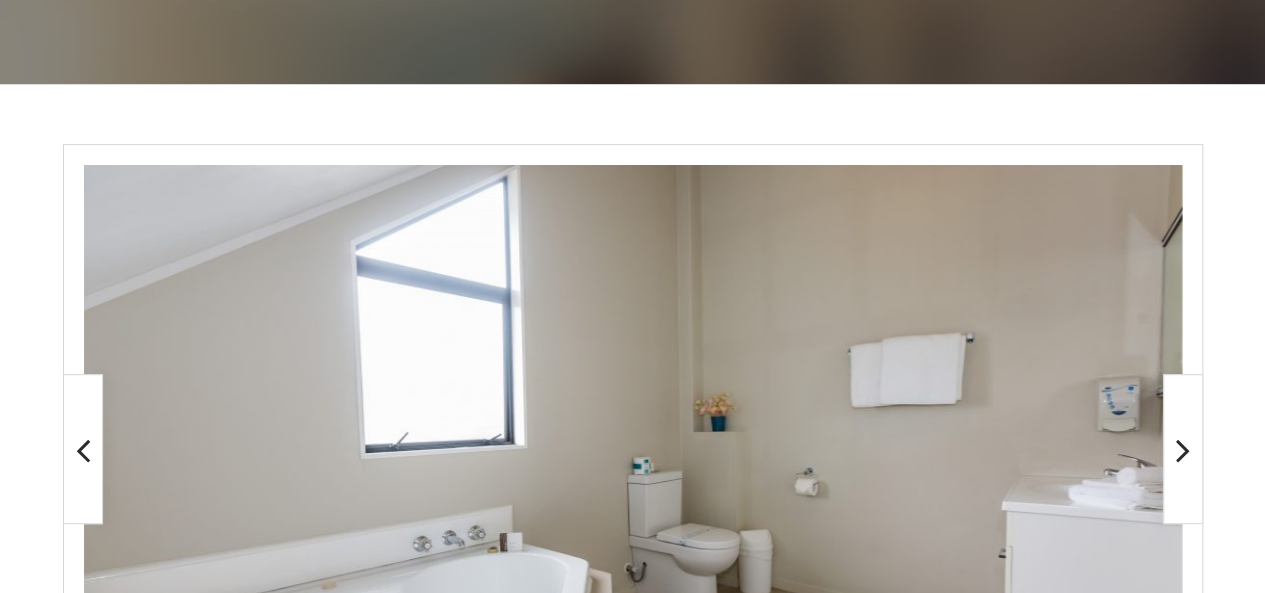 scroll, scrollTop: 494, scrollLeft: 0, axis: vertical 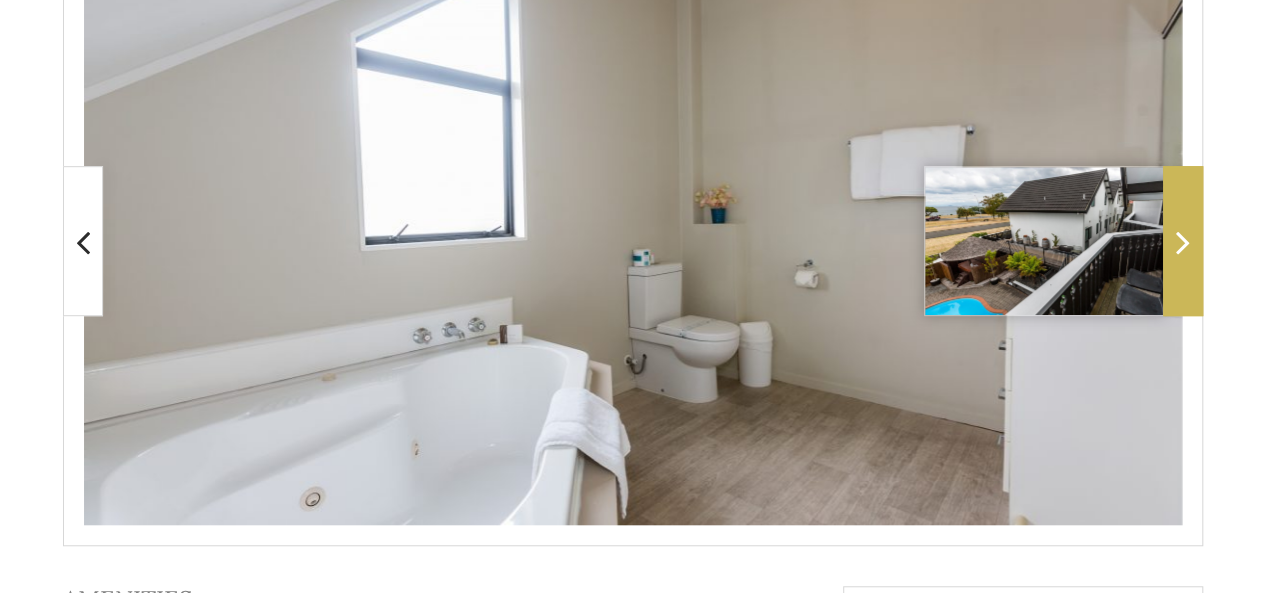 click at bounding box center [1183, 242] 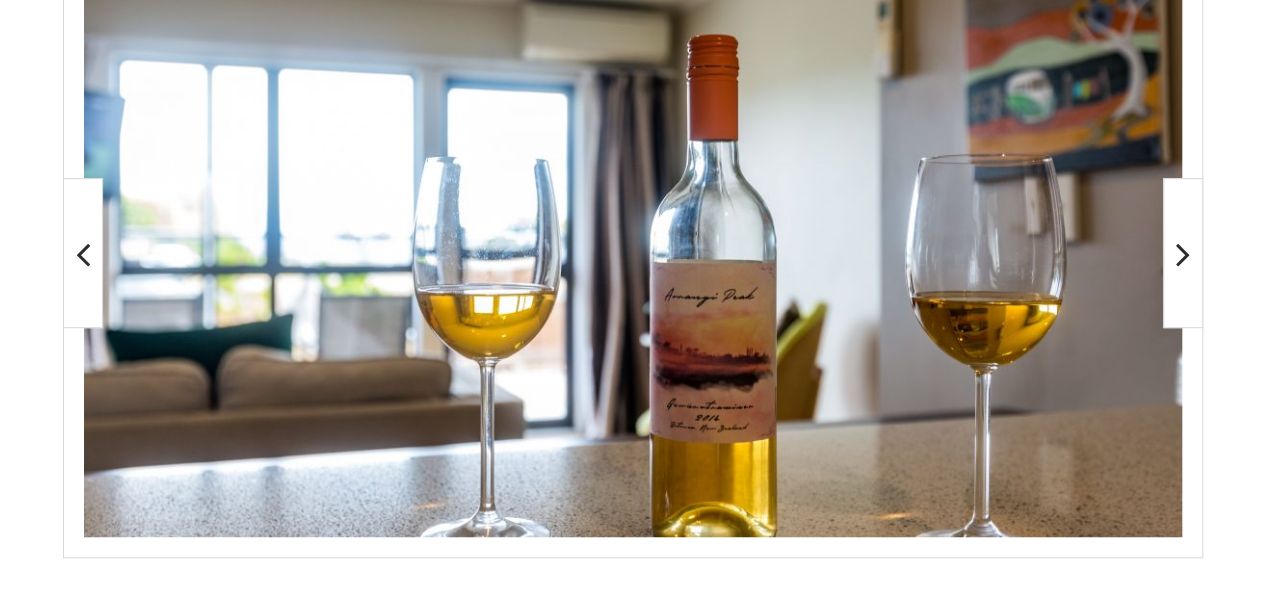 scroll, scrollTop: 500, scrollLeft: 0, axis: vertical 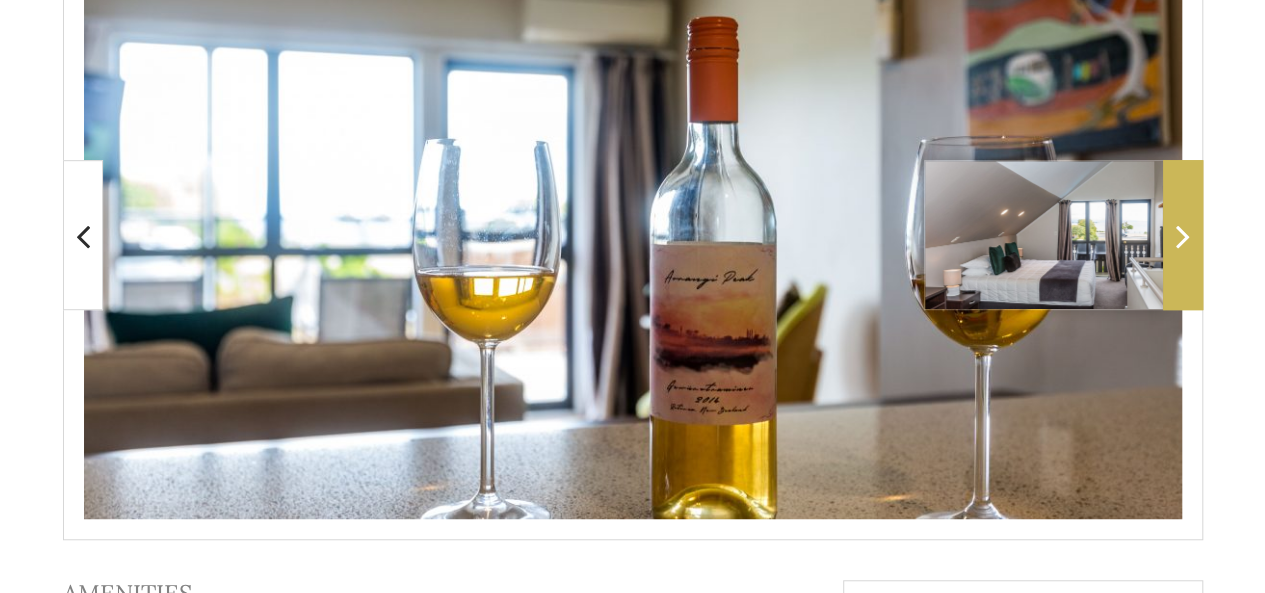 click at bounding box center (1183, 236) 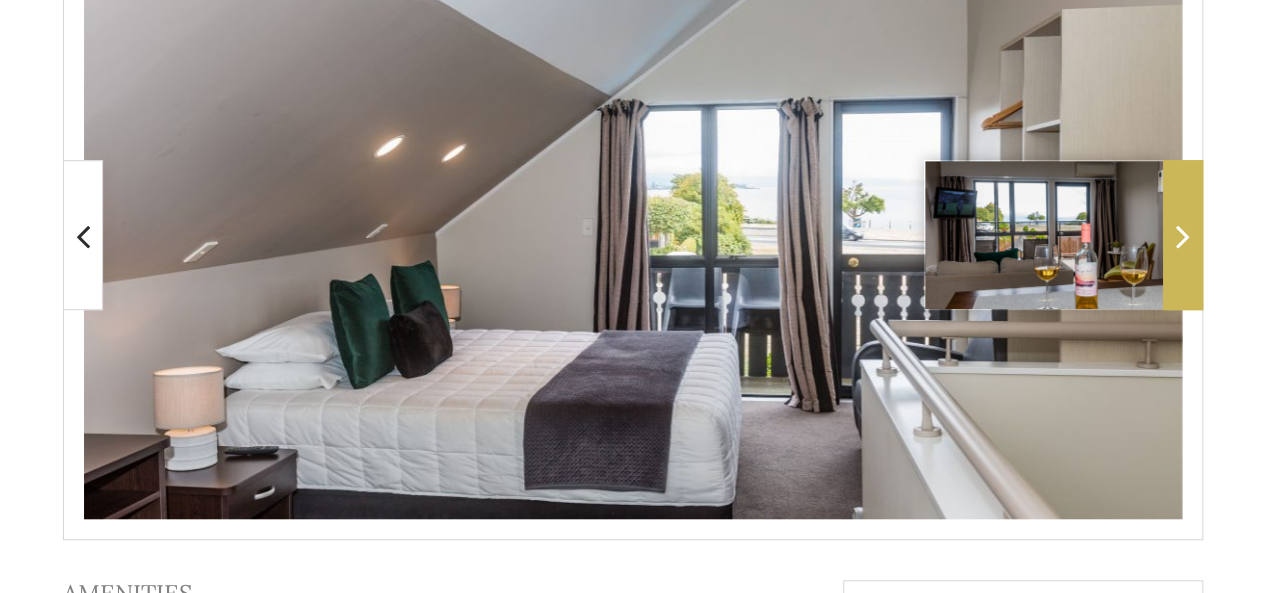 click at bounding box center [1183, 236] 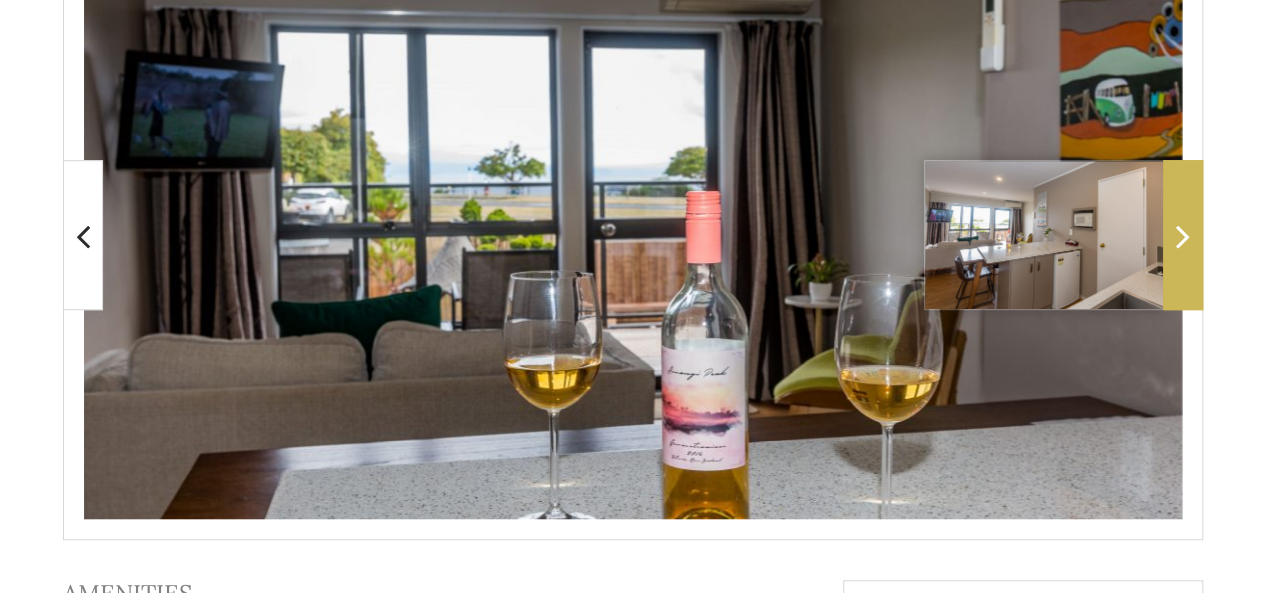 click at bounding box center [1183, 236] 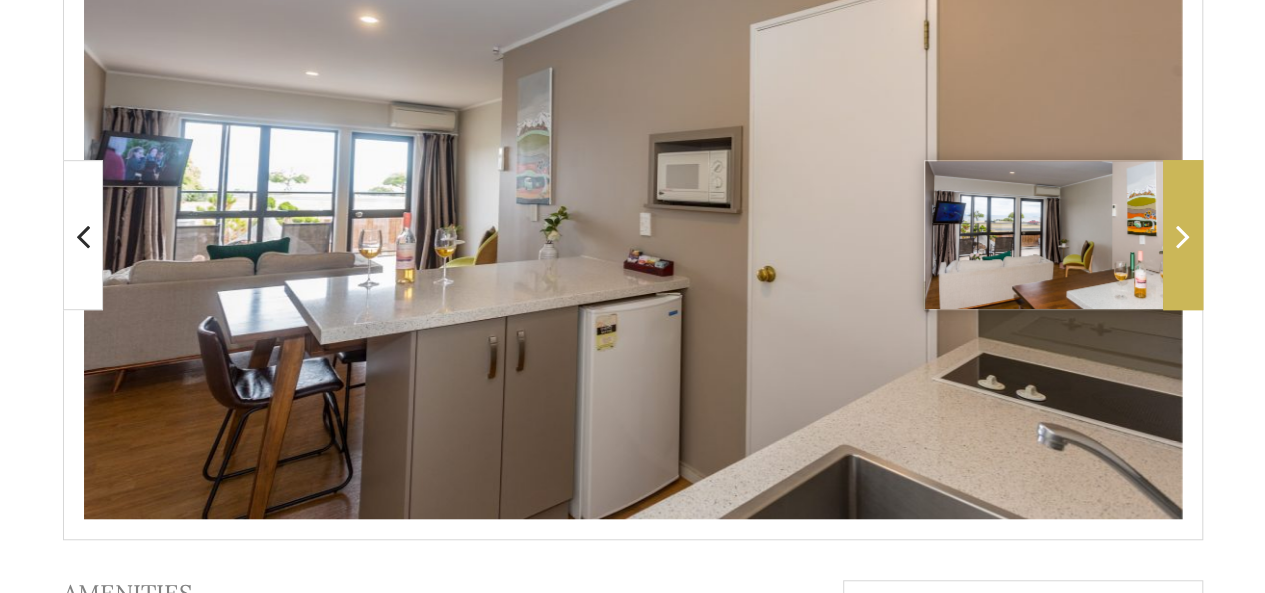 click at bounding box center [1183, 236] 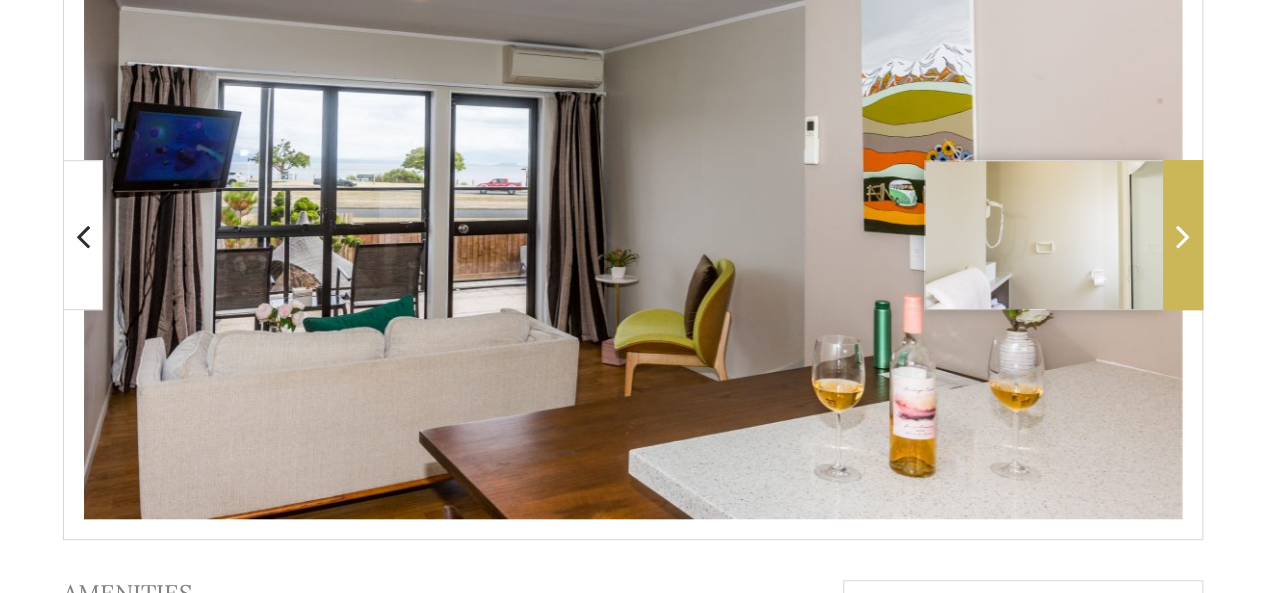 click at bounding box center [1183, 236] 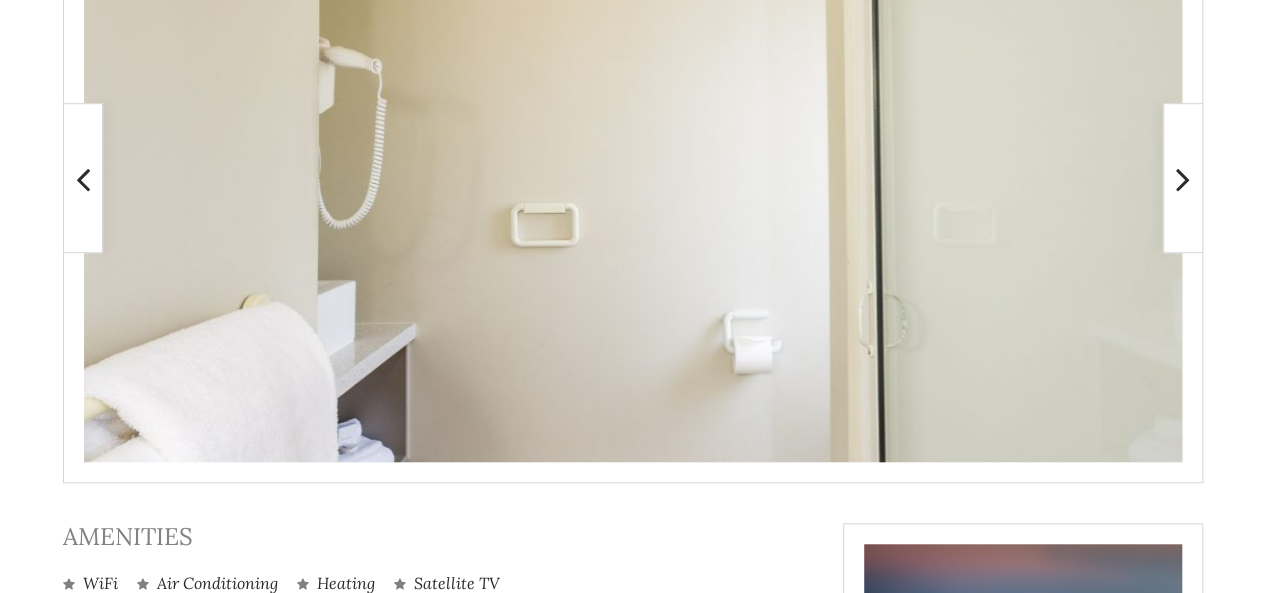 scroll, scrollTop: 600, scrollLeft: 0, axis: vertical 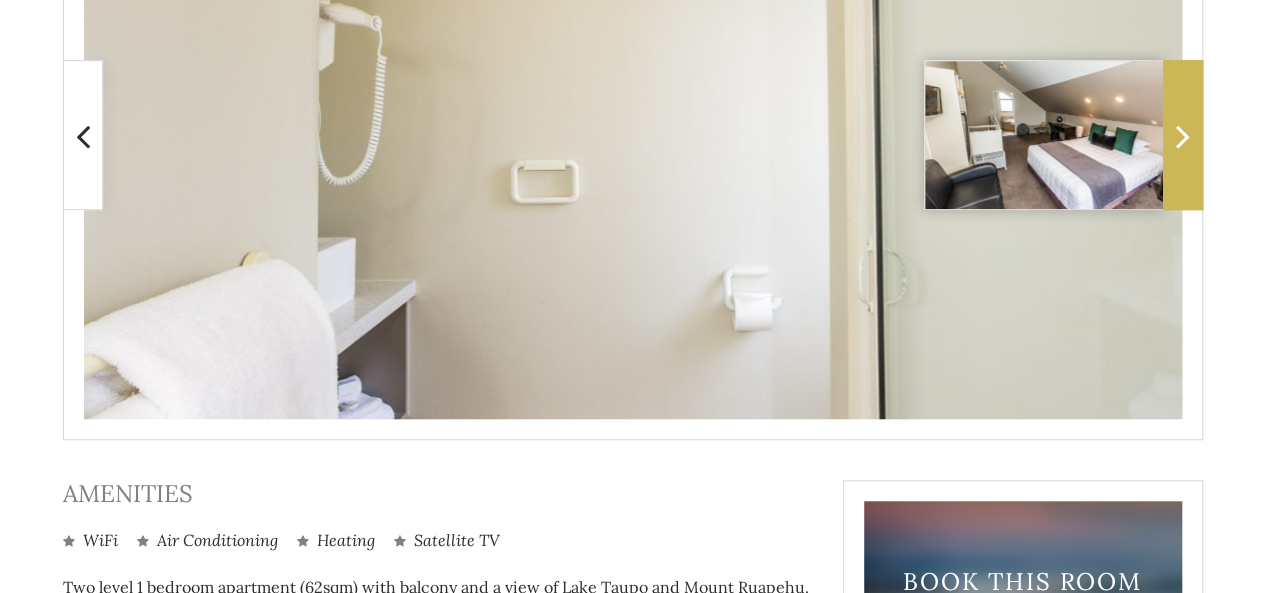 click at bounding box center (1183, 136) 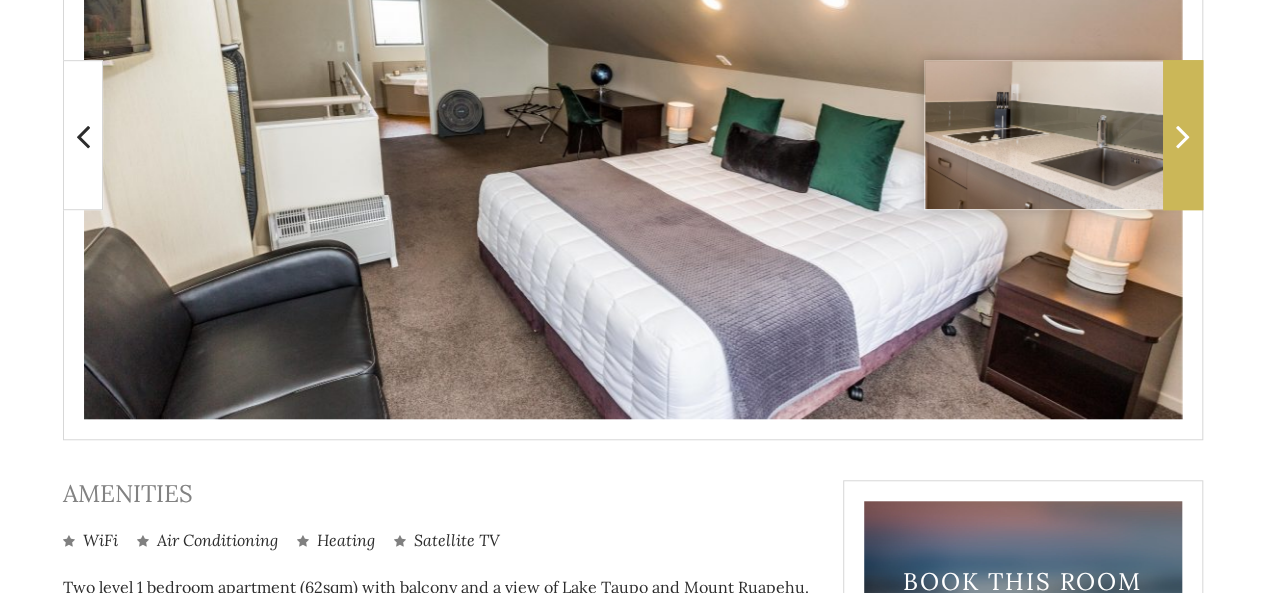 click at bounding box center [1183, 136] 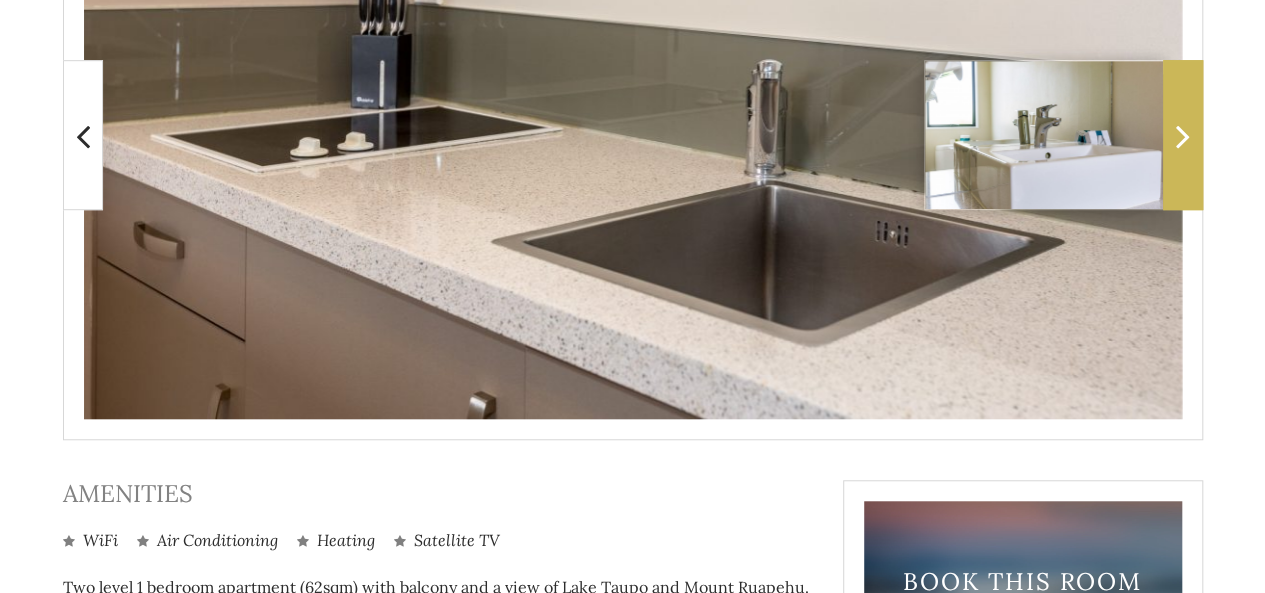 click at bounding box center (1183, 136) 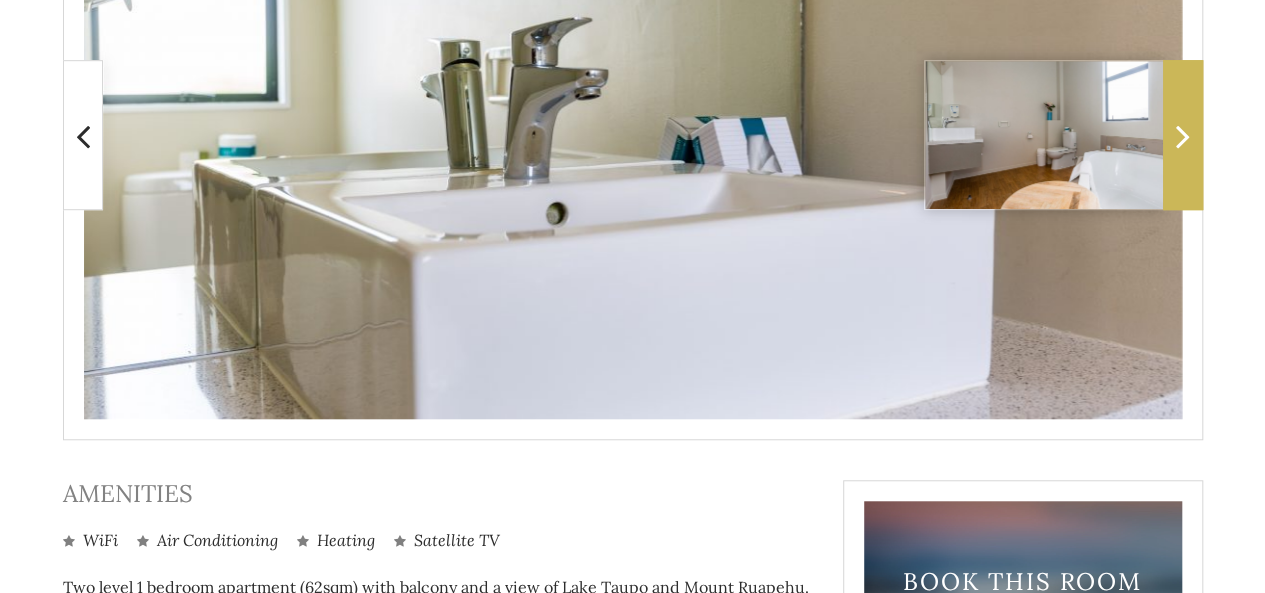 click at bounding box center [1183, 136] 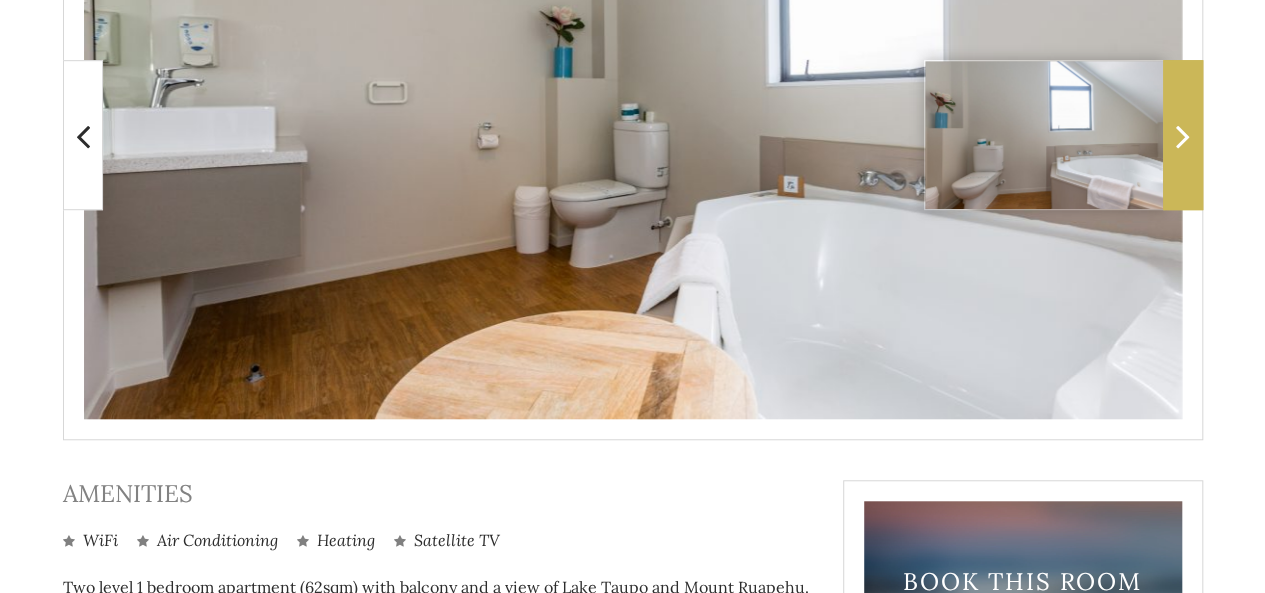 click at bounding box center (1183, 136) 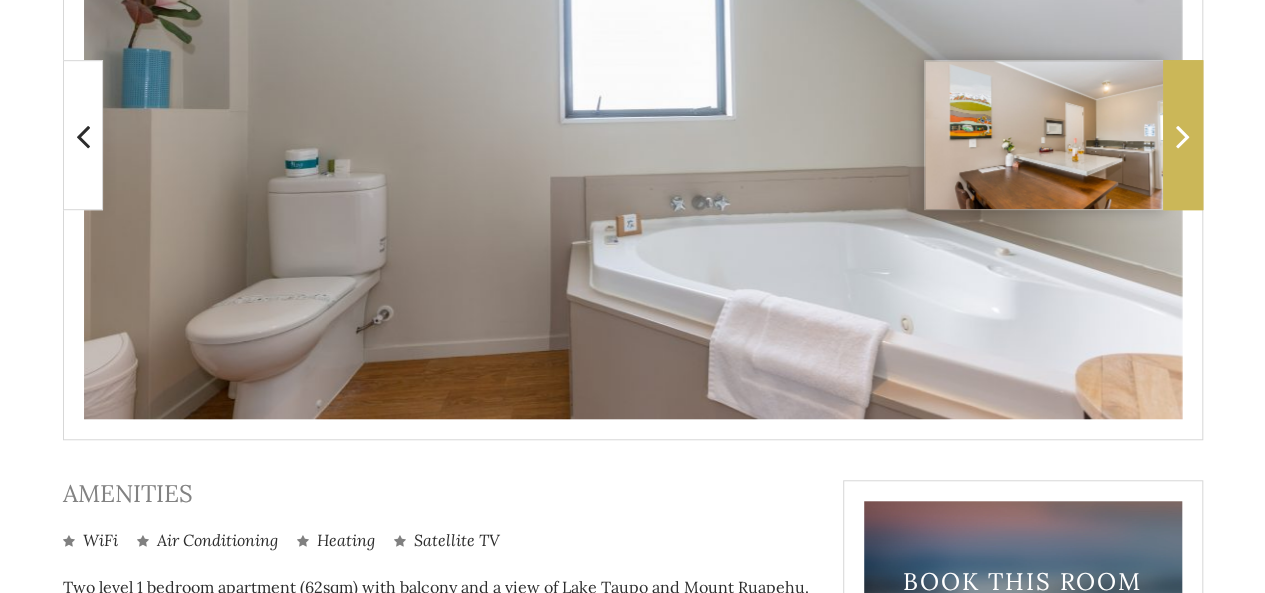 click at bounding box center [1183, 136] 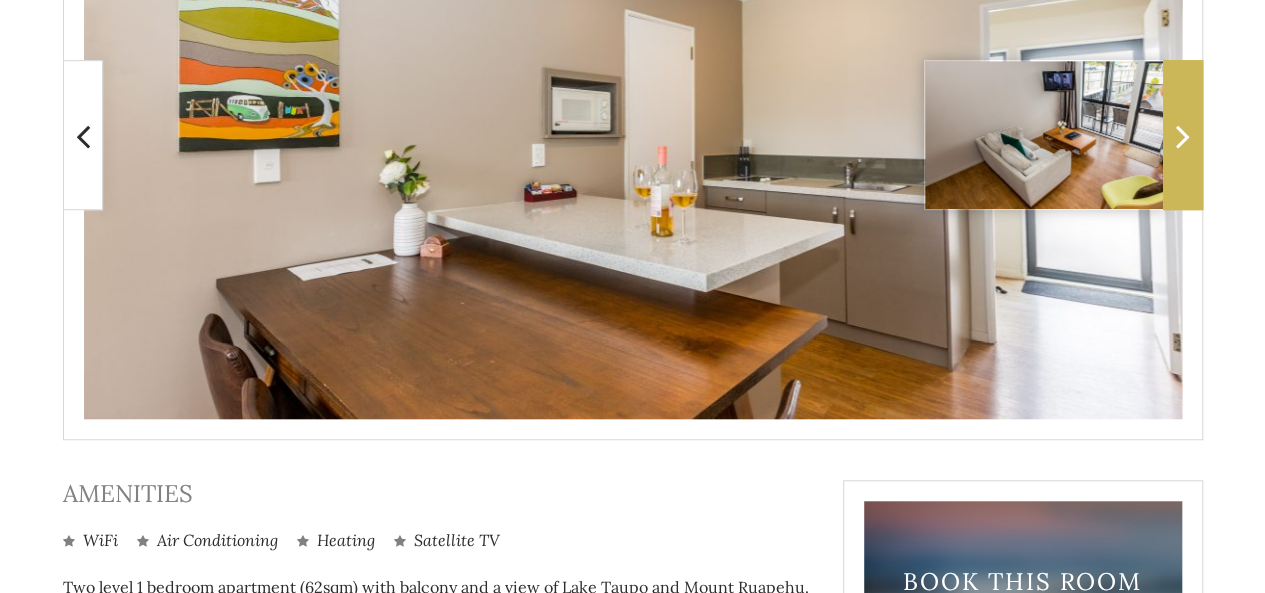 click at bounding box center (1183, 136) 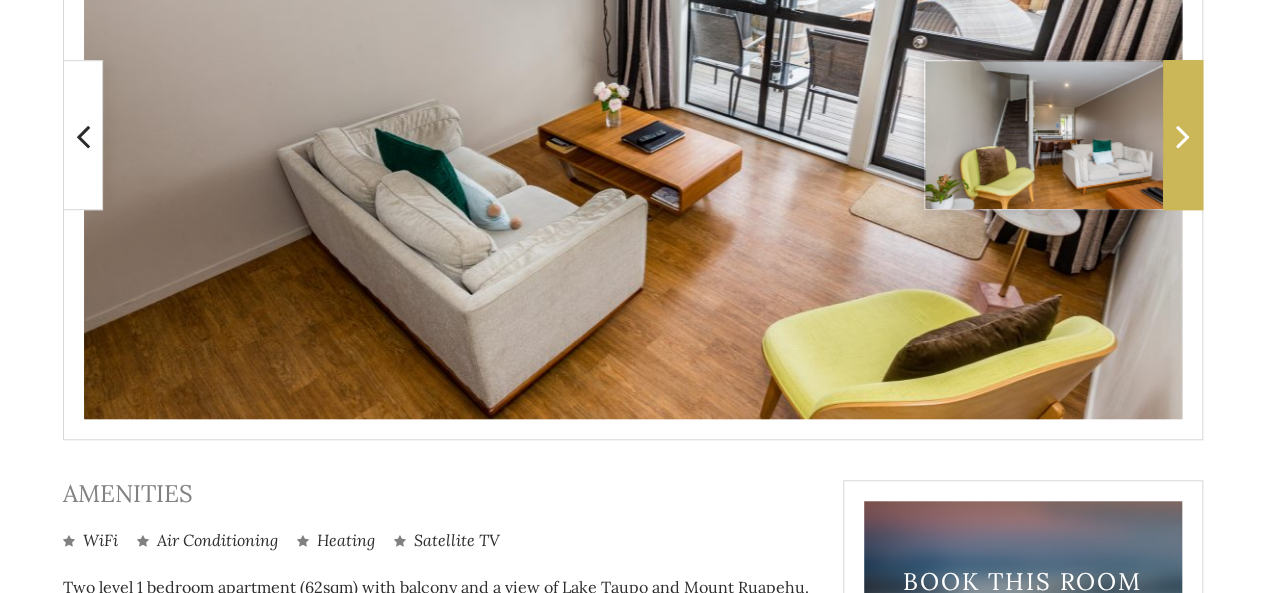 click at bounding box center (1183, 136) 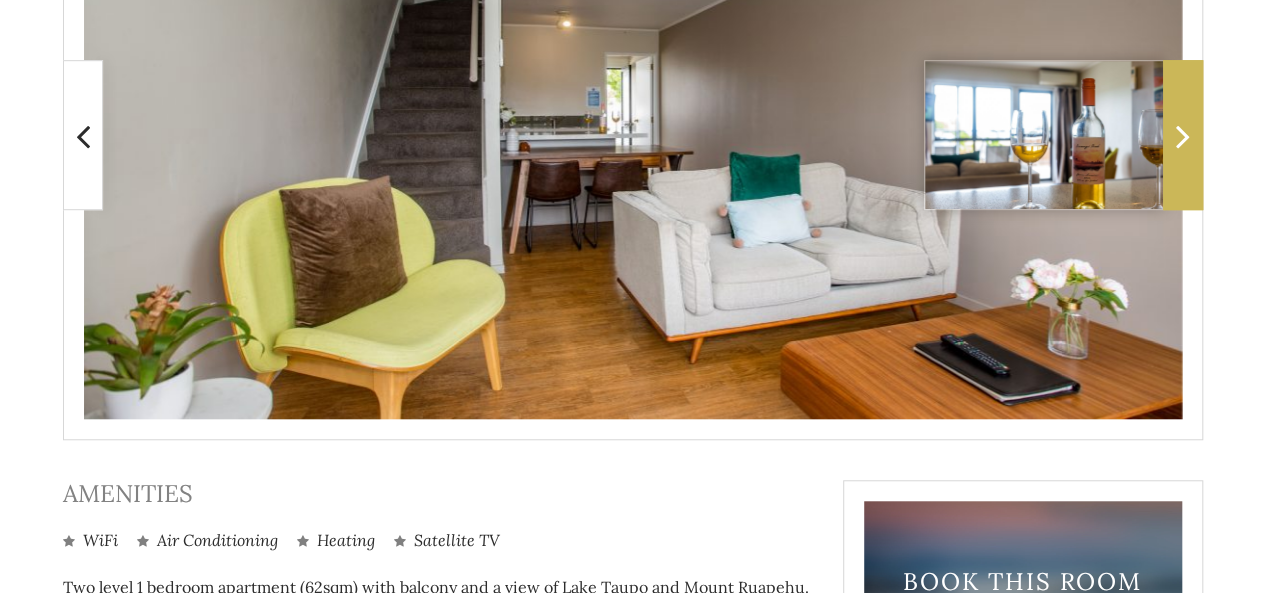 click at bounding box center [1183, 136] 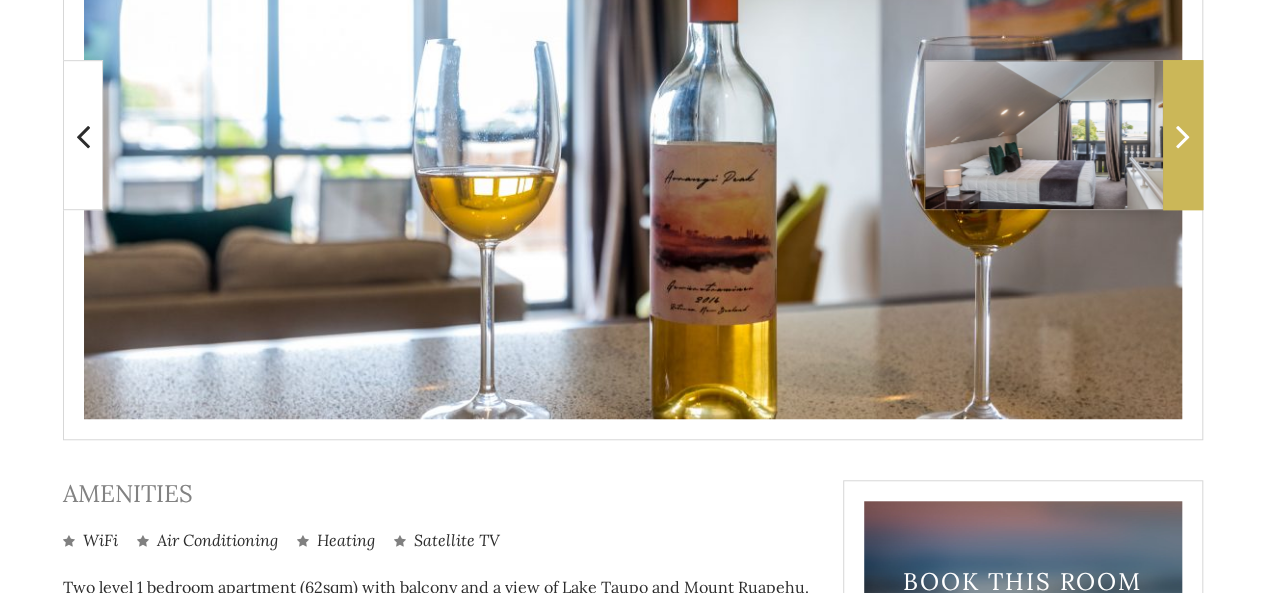 click at bounding box center (1183, 136) 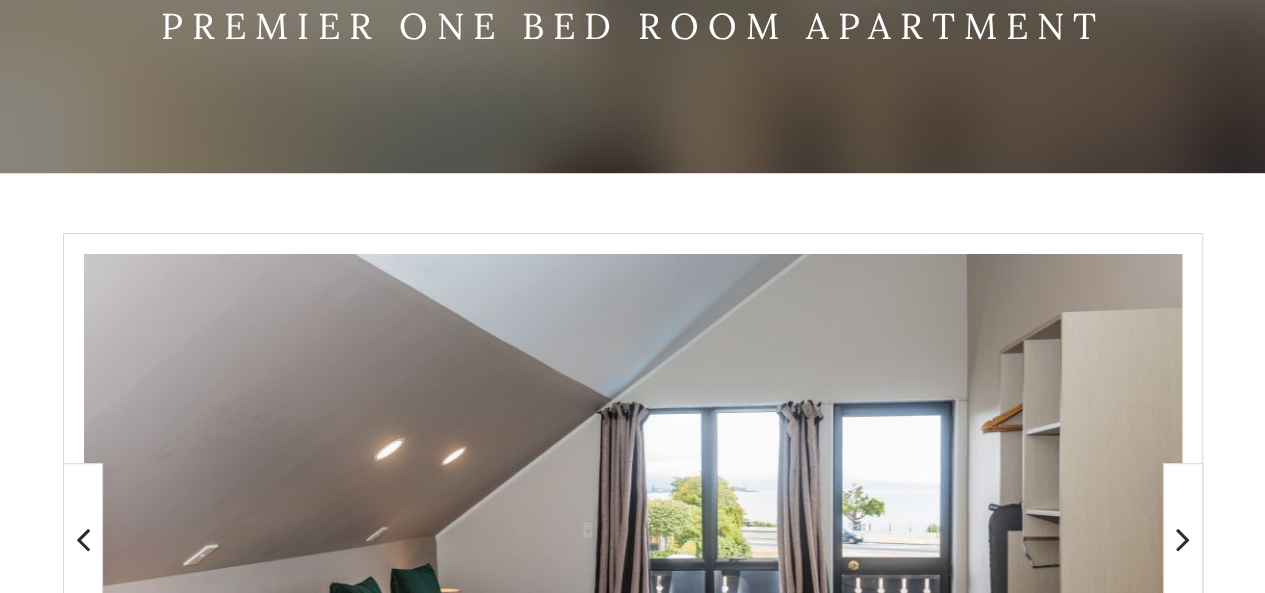 scroll, scrollTop: 200, scrollLeft: 0, axis: vertical 